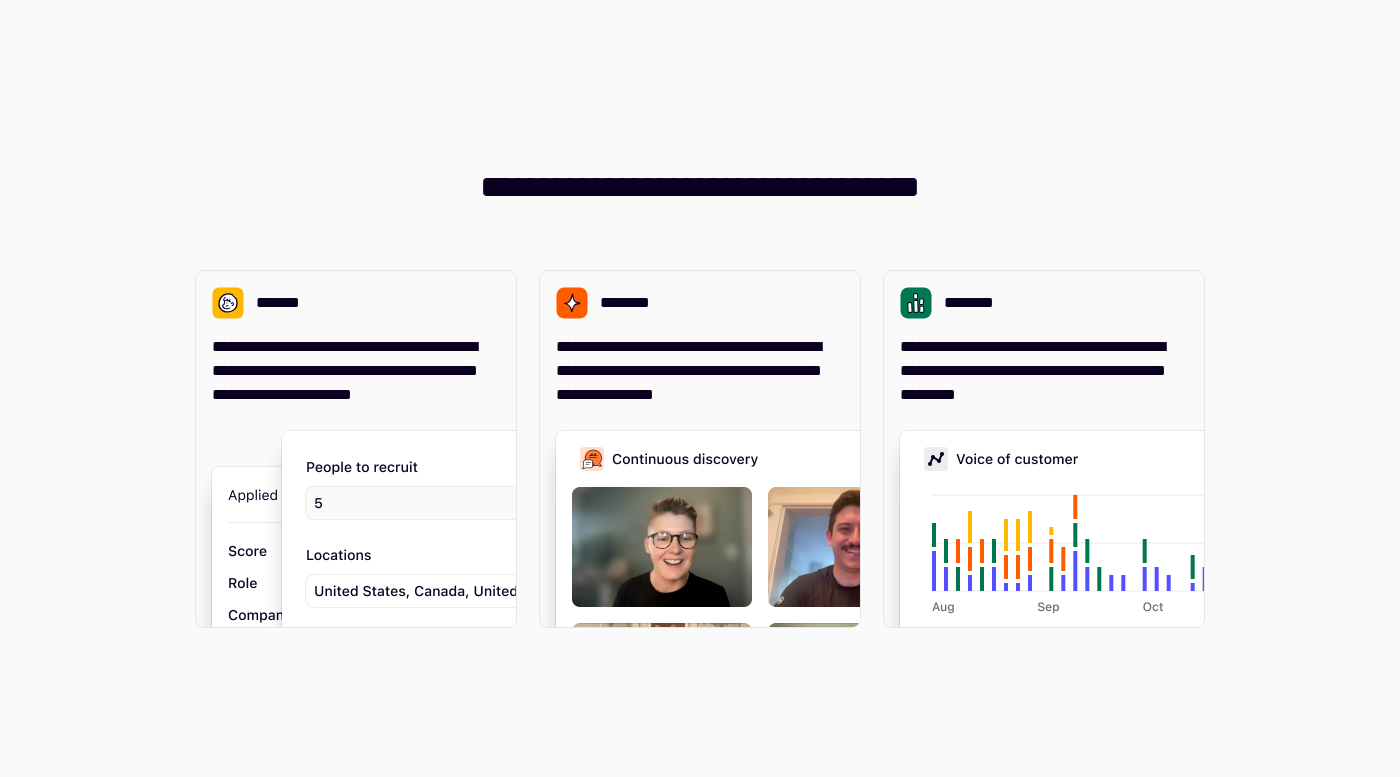 scroll, scrollTop: 0, scrollLeft: 0, axis: both 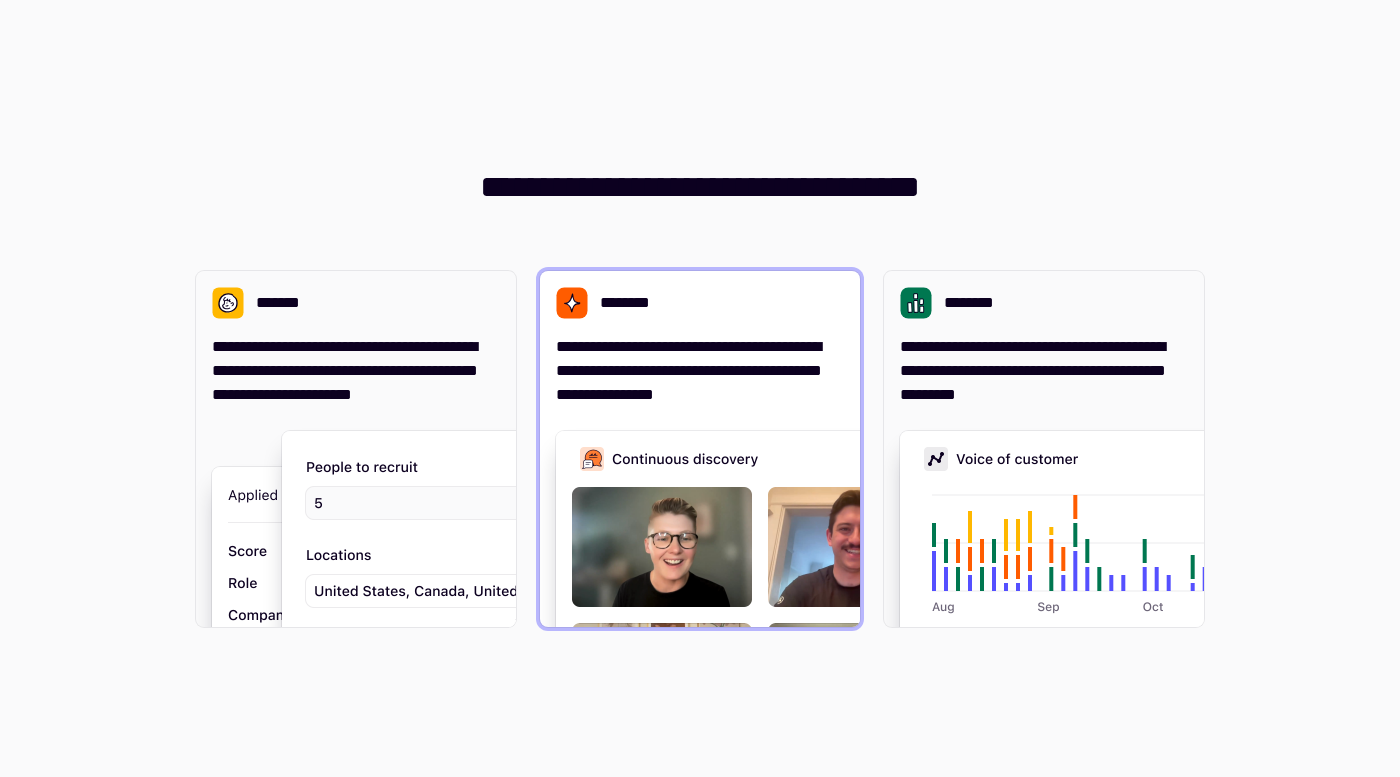 click at bounding box center [856, 631] 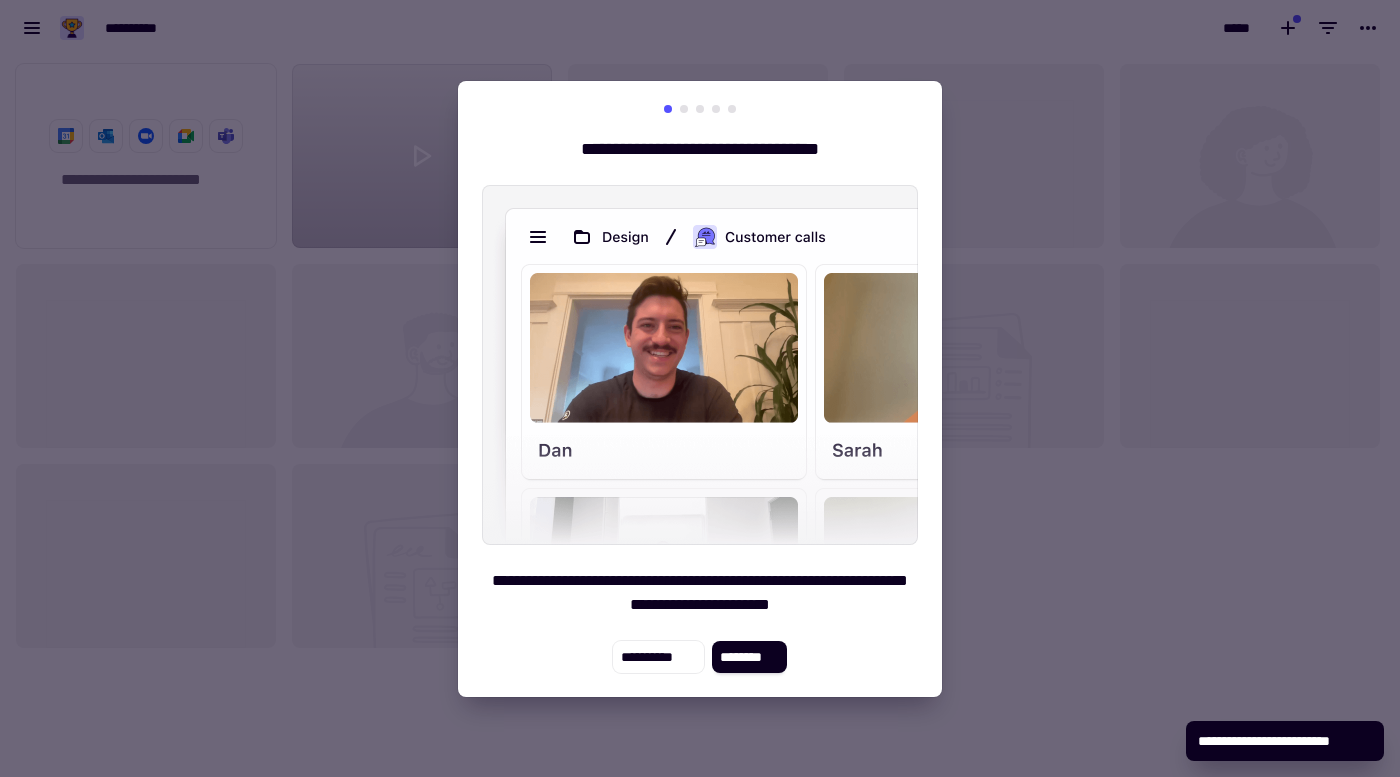 scroll, scrollTop: 1, scrollLeft: 1, axis: both 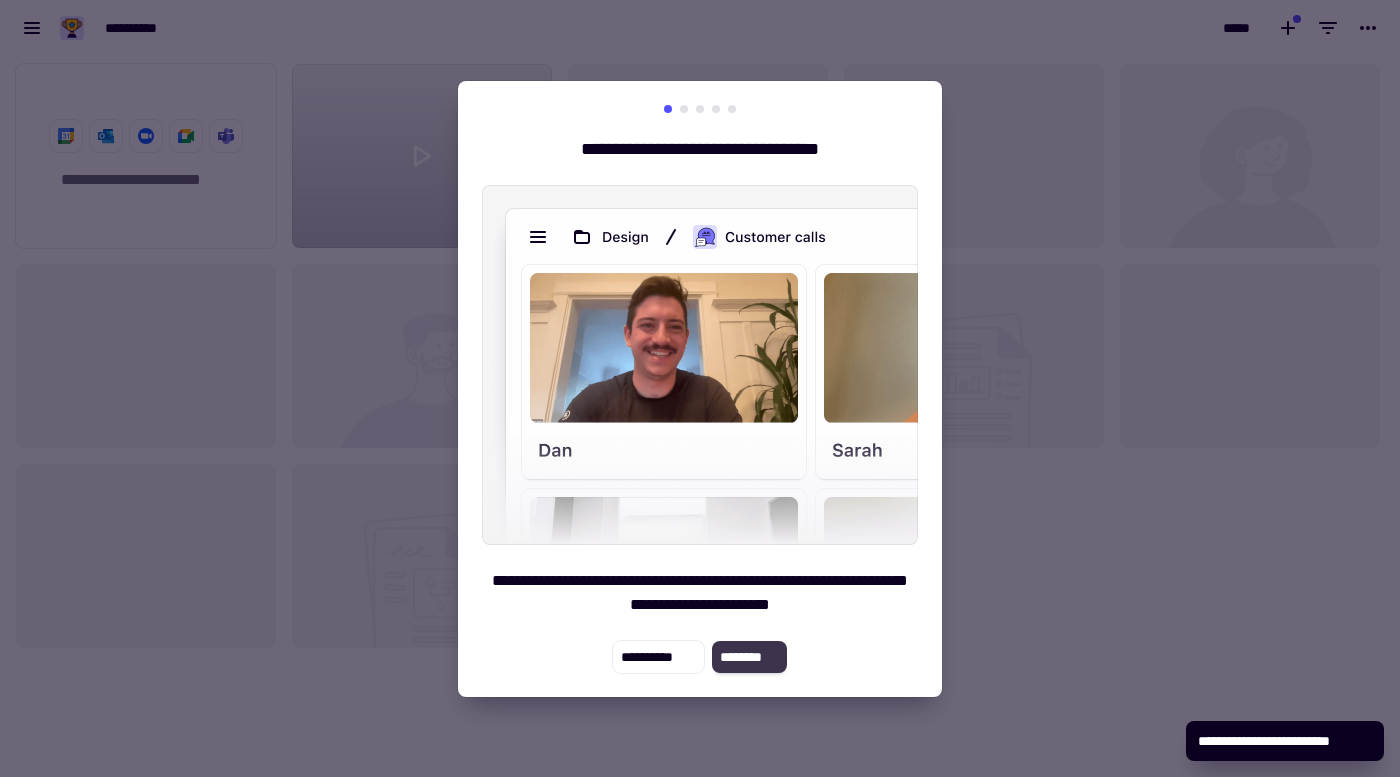 click on "********" 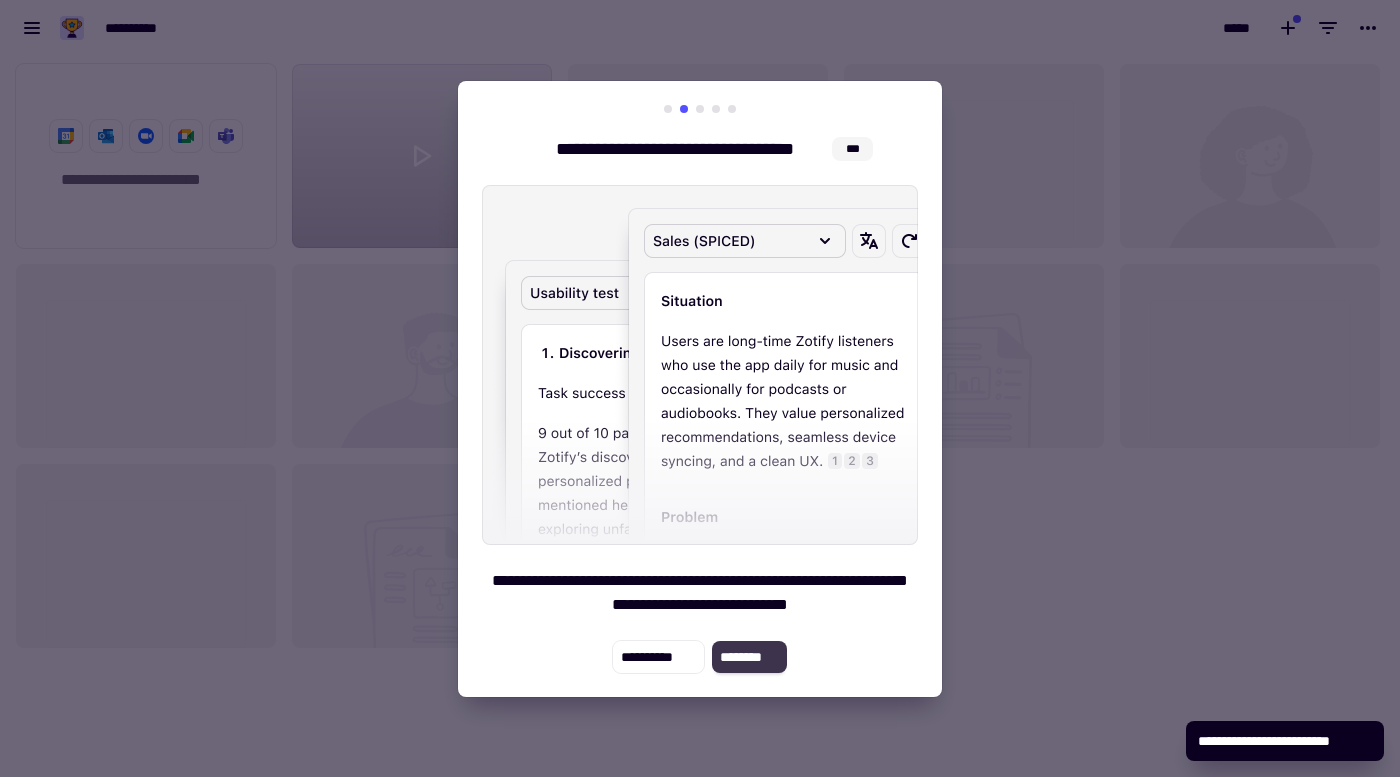 click on "********" 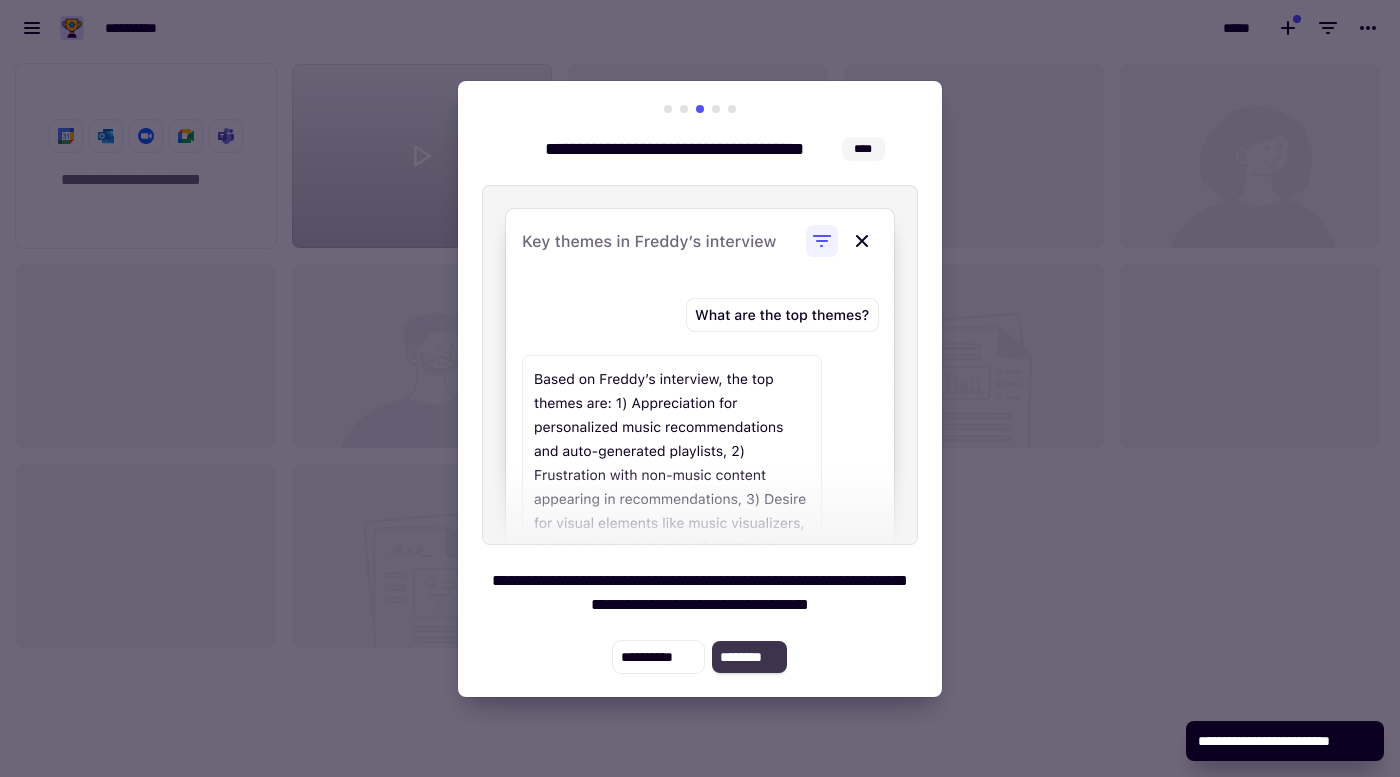 click on "********" 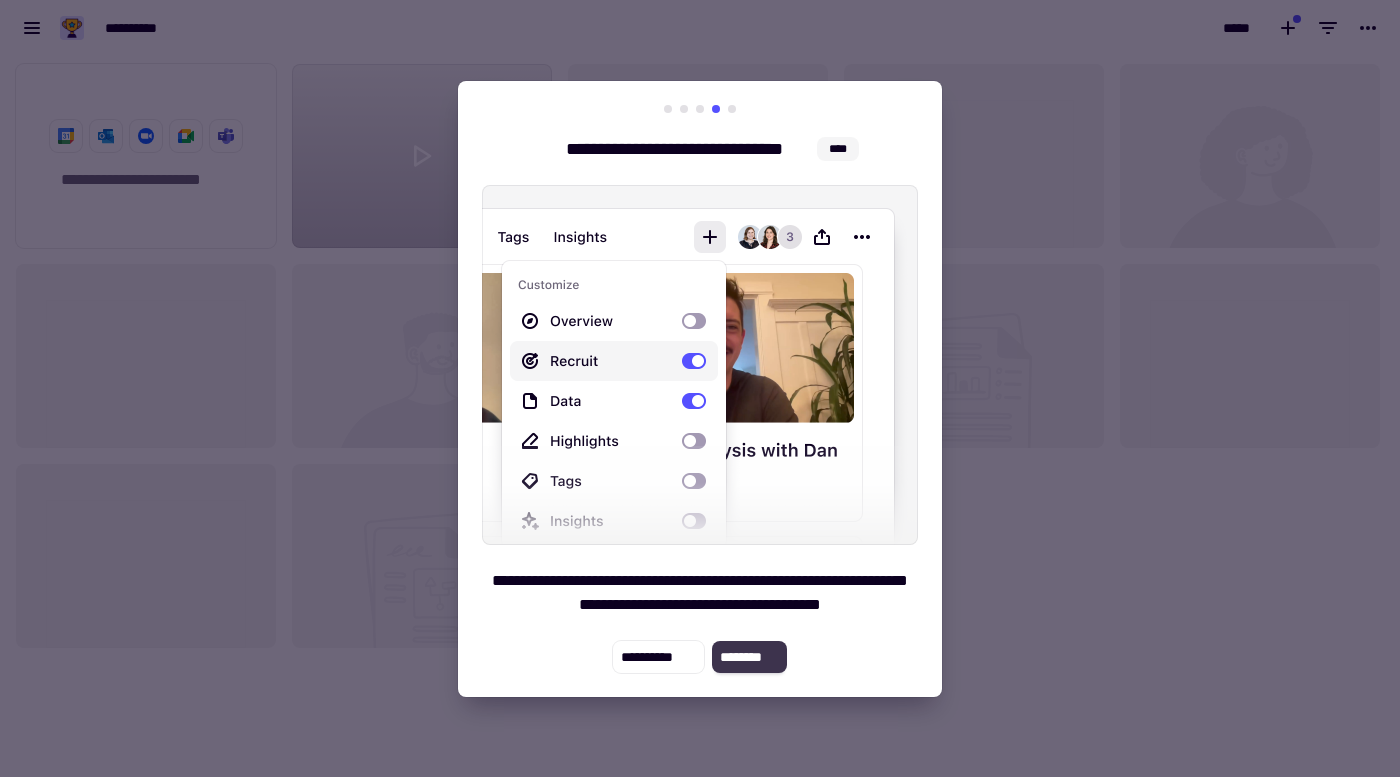 click on "********" 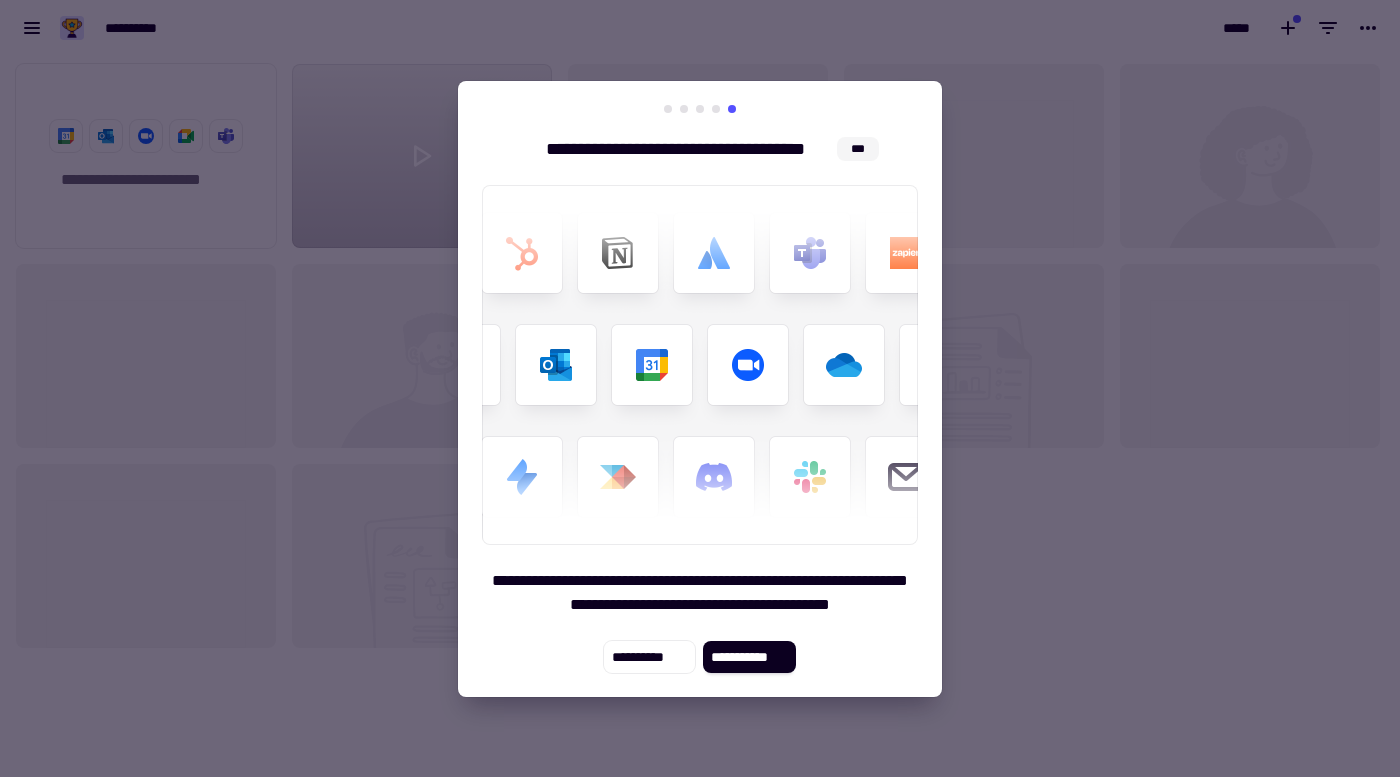 click at bounding box center (700, 388) 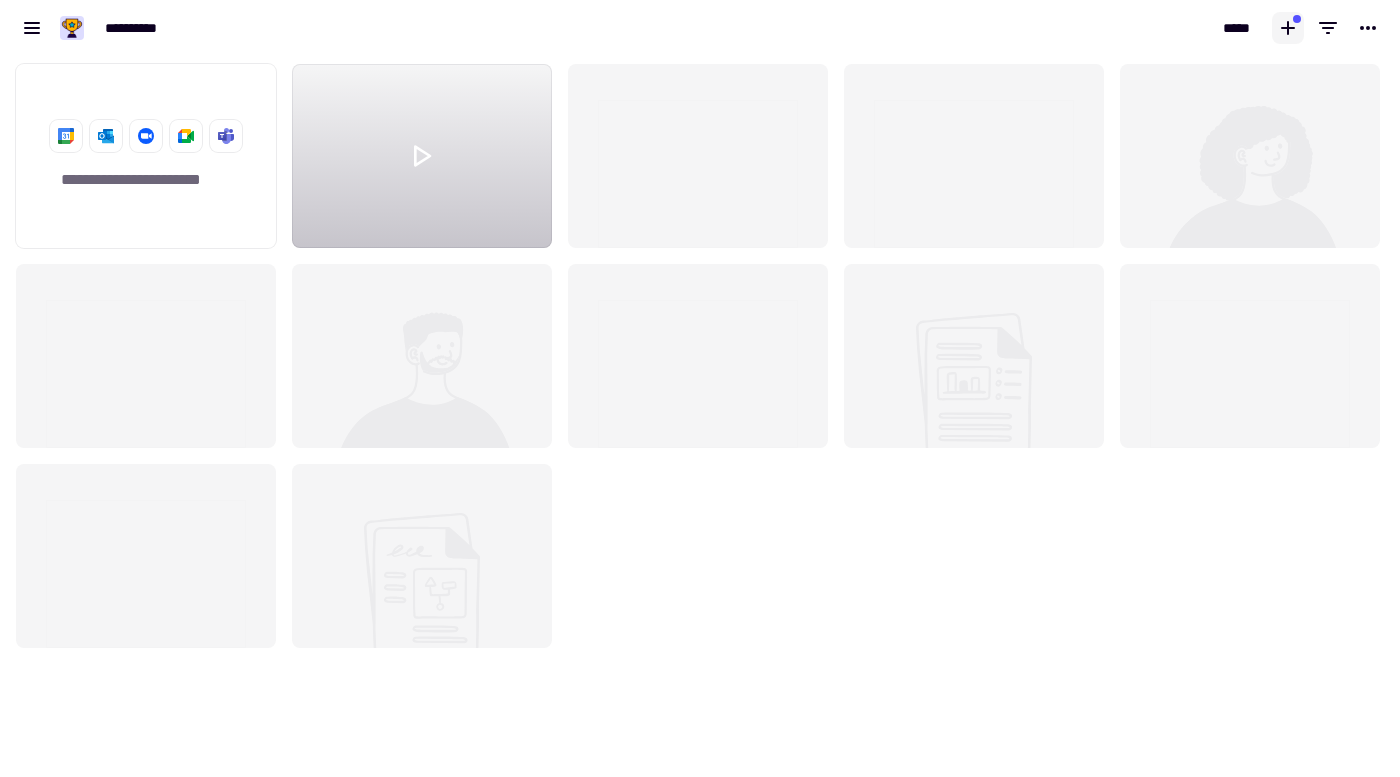 click 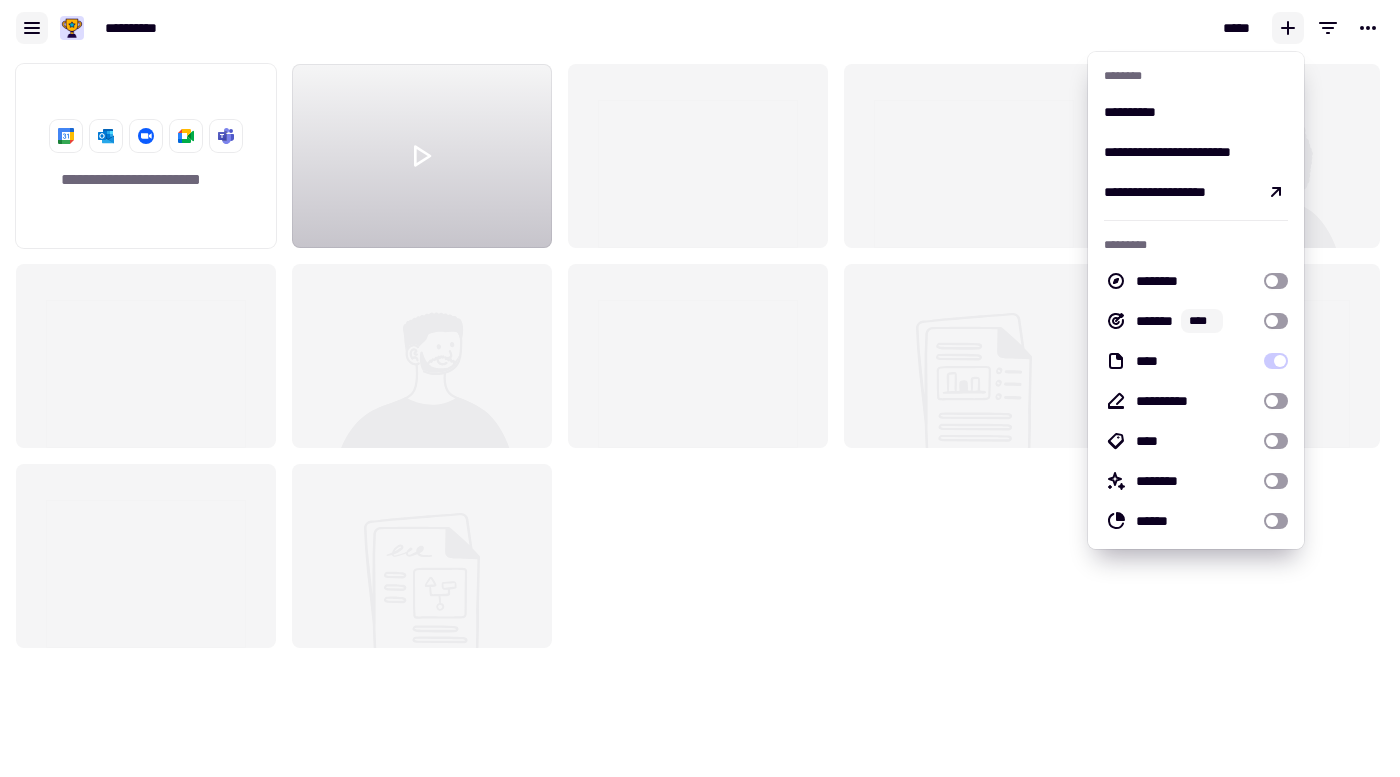click 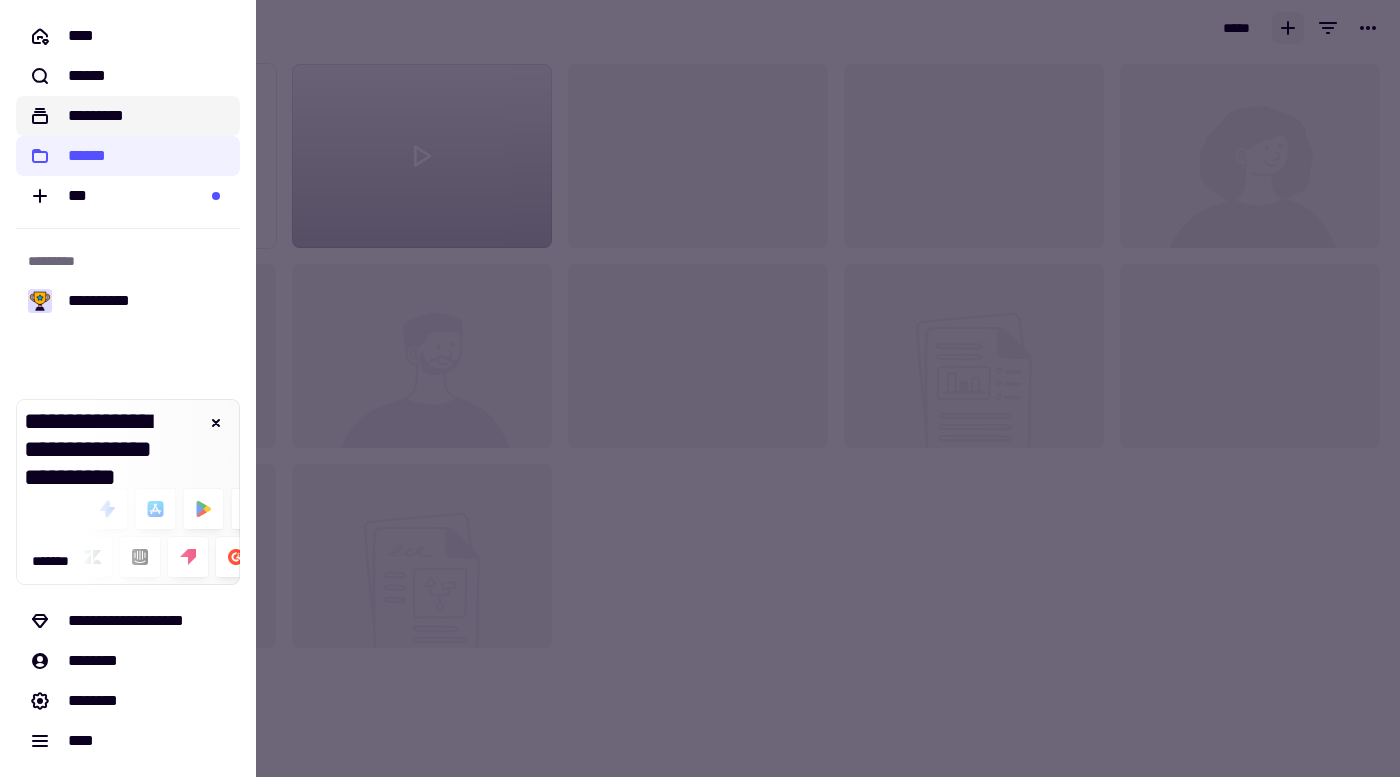 click on "*********" 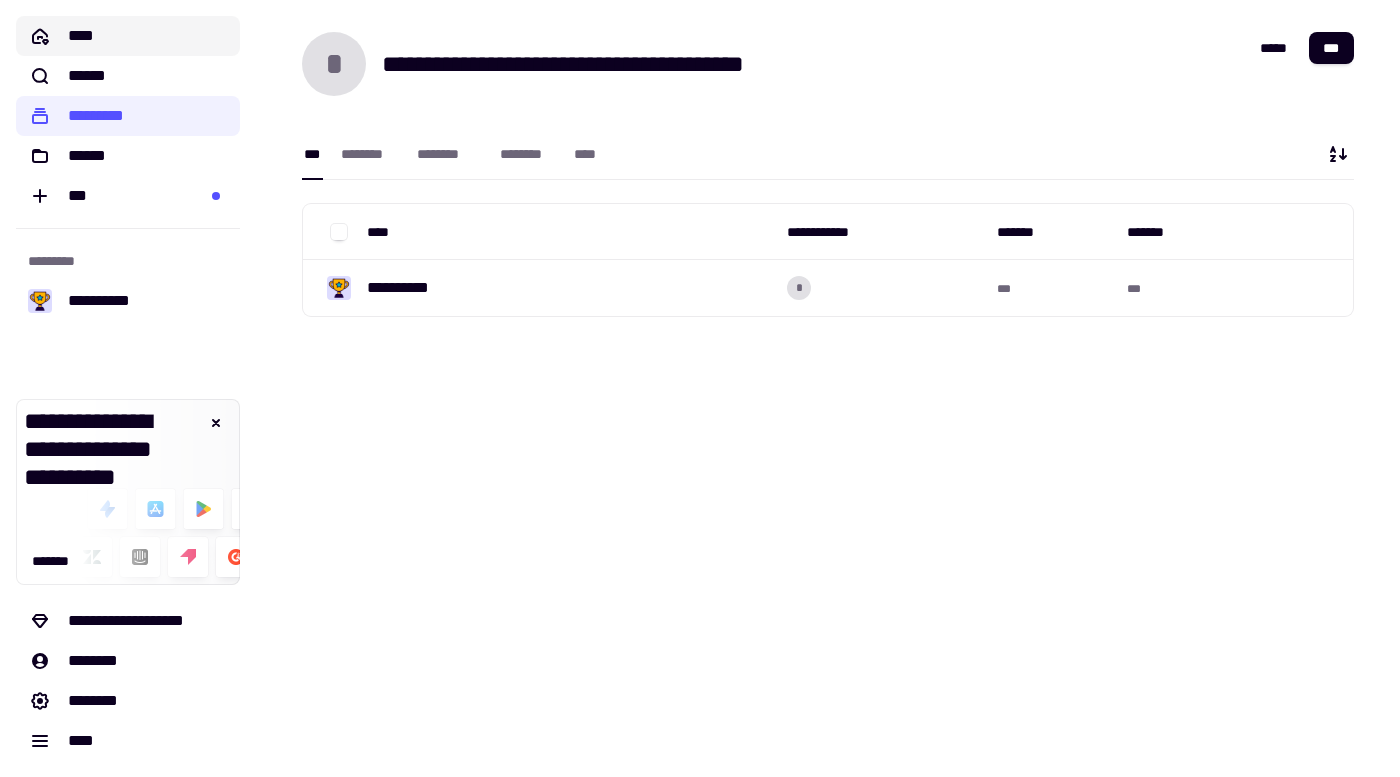 click on "****" 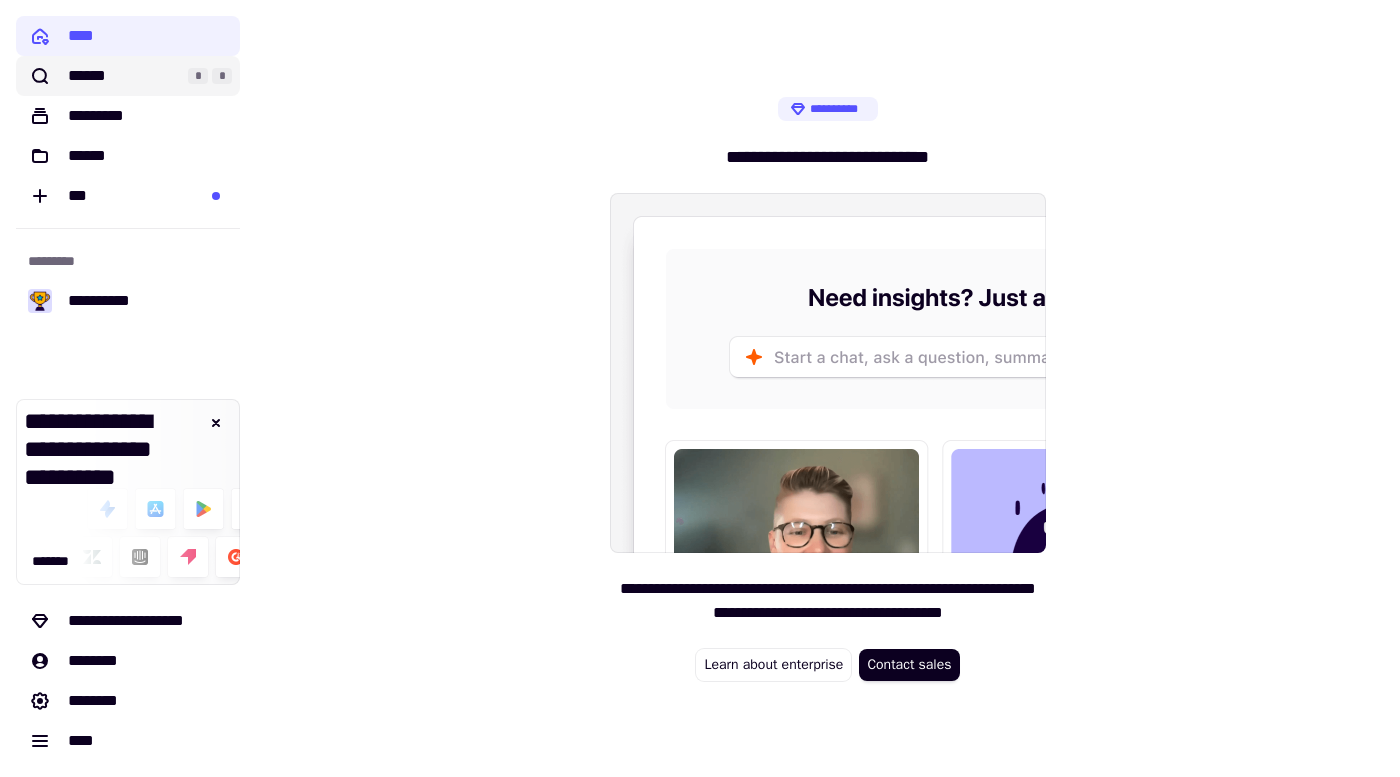click on "******" 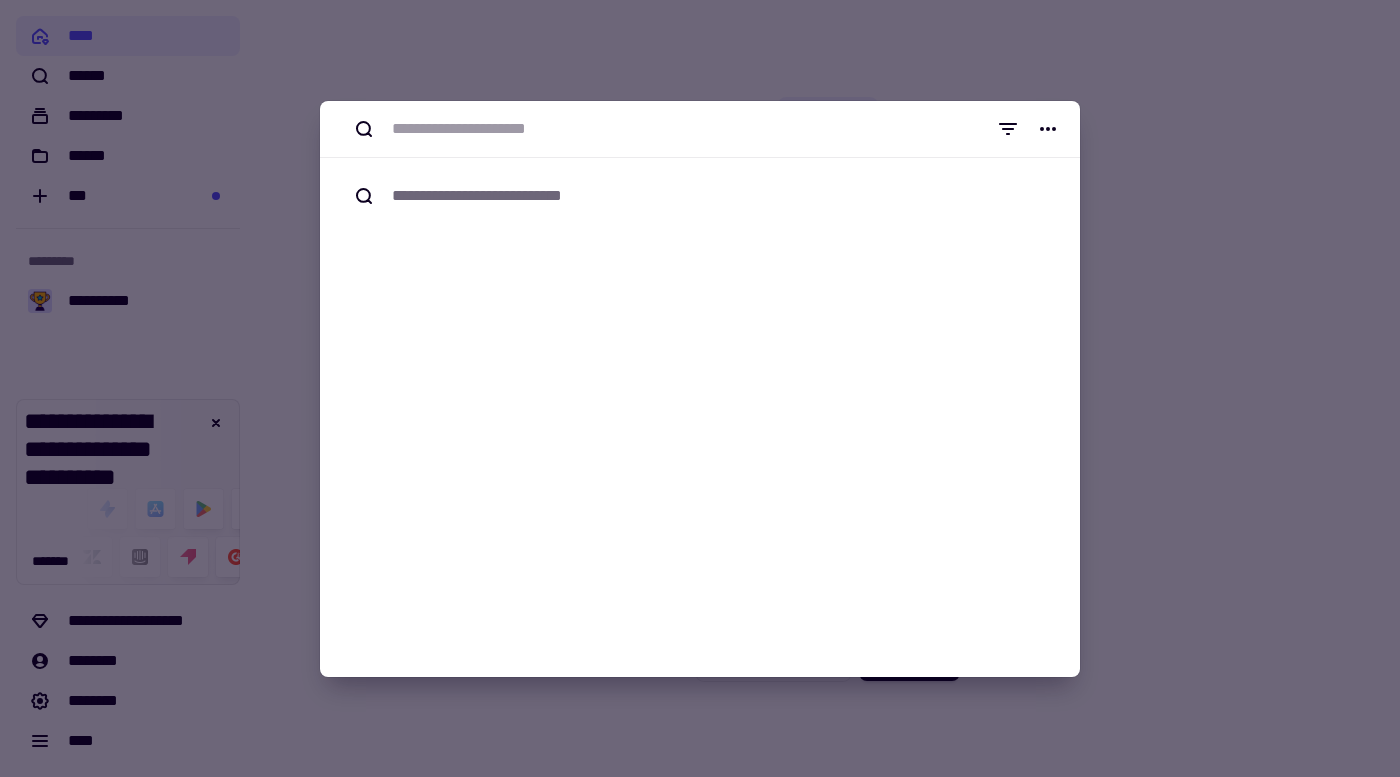 click at bounding box center [700, 388] 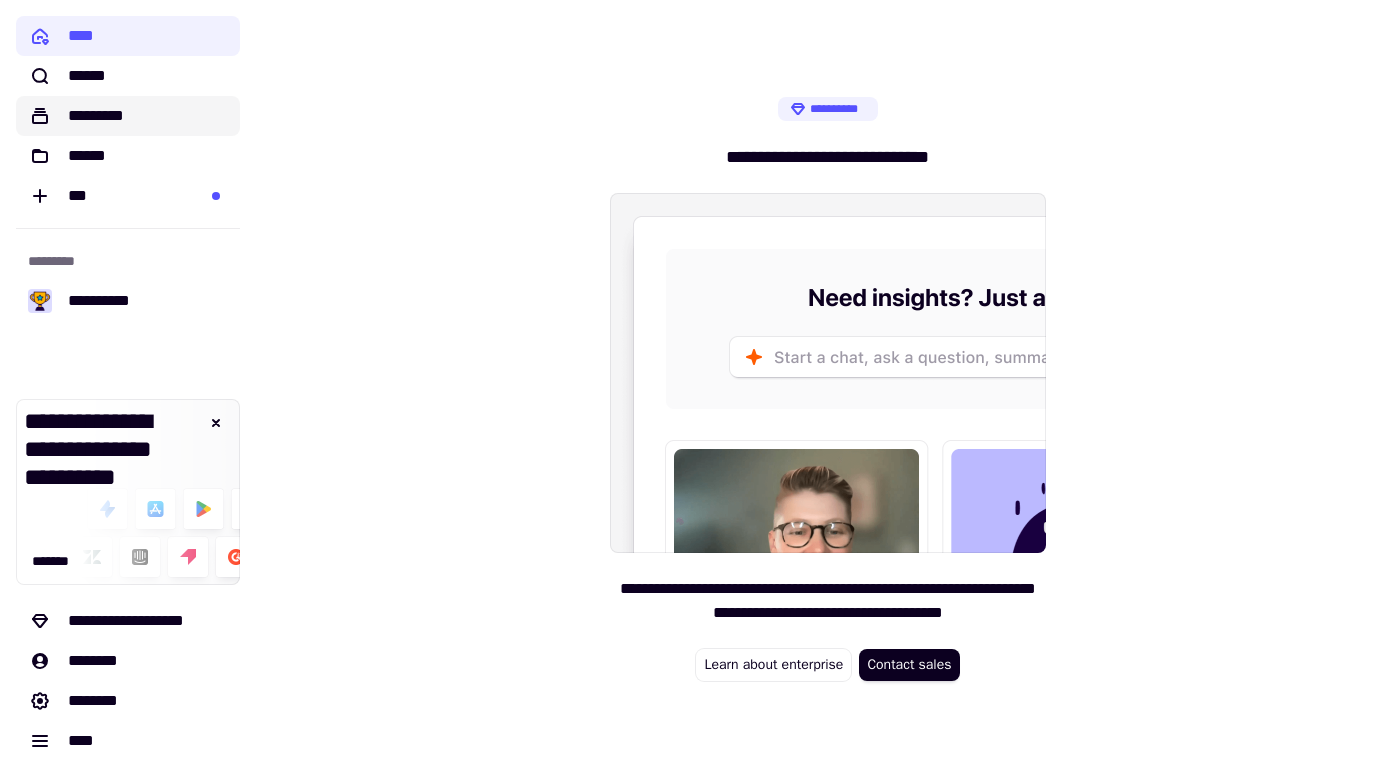 click 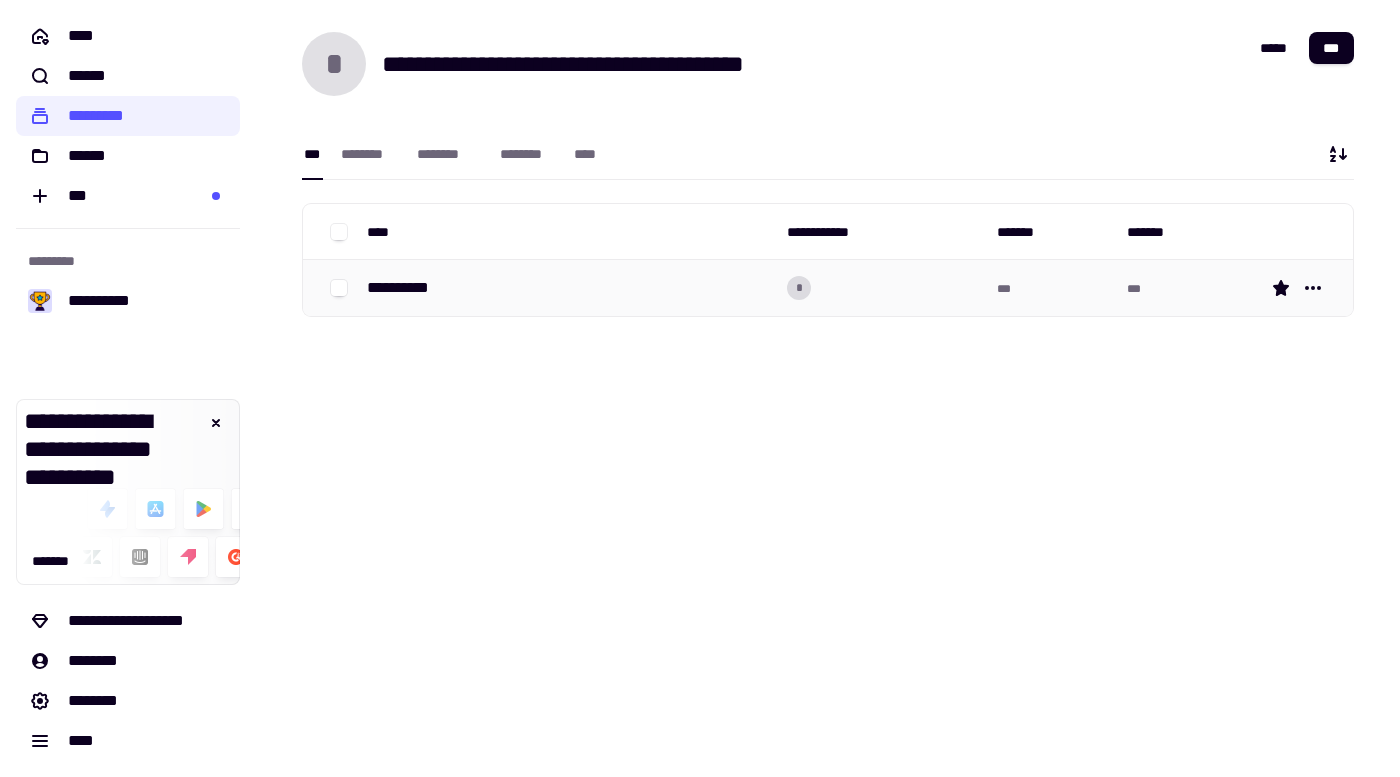 click on "**********" at bounding box center [569, 288] 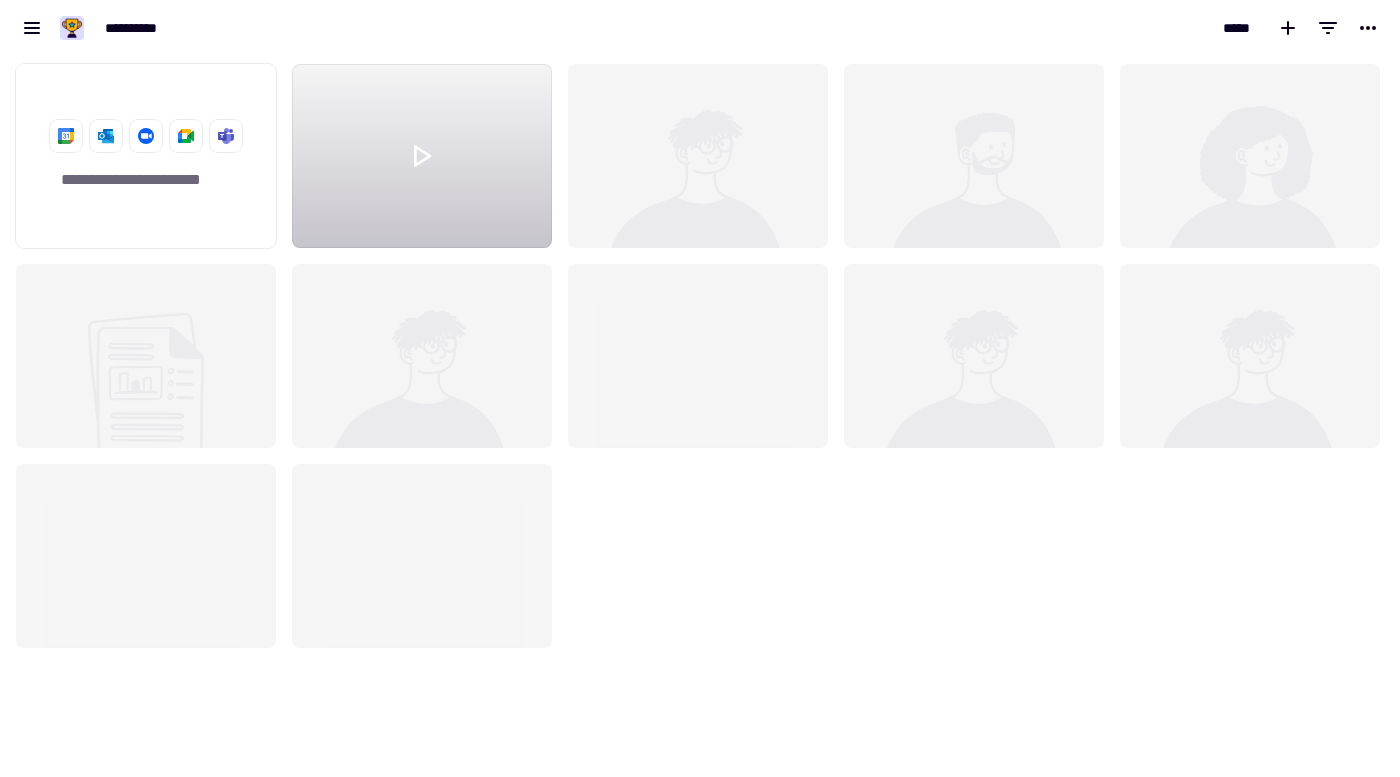 scroll, scrollTop: 721, scrollLeft: 1400, axis: both 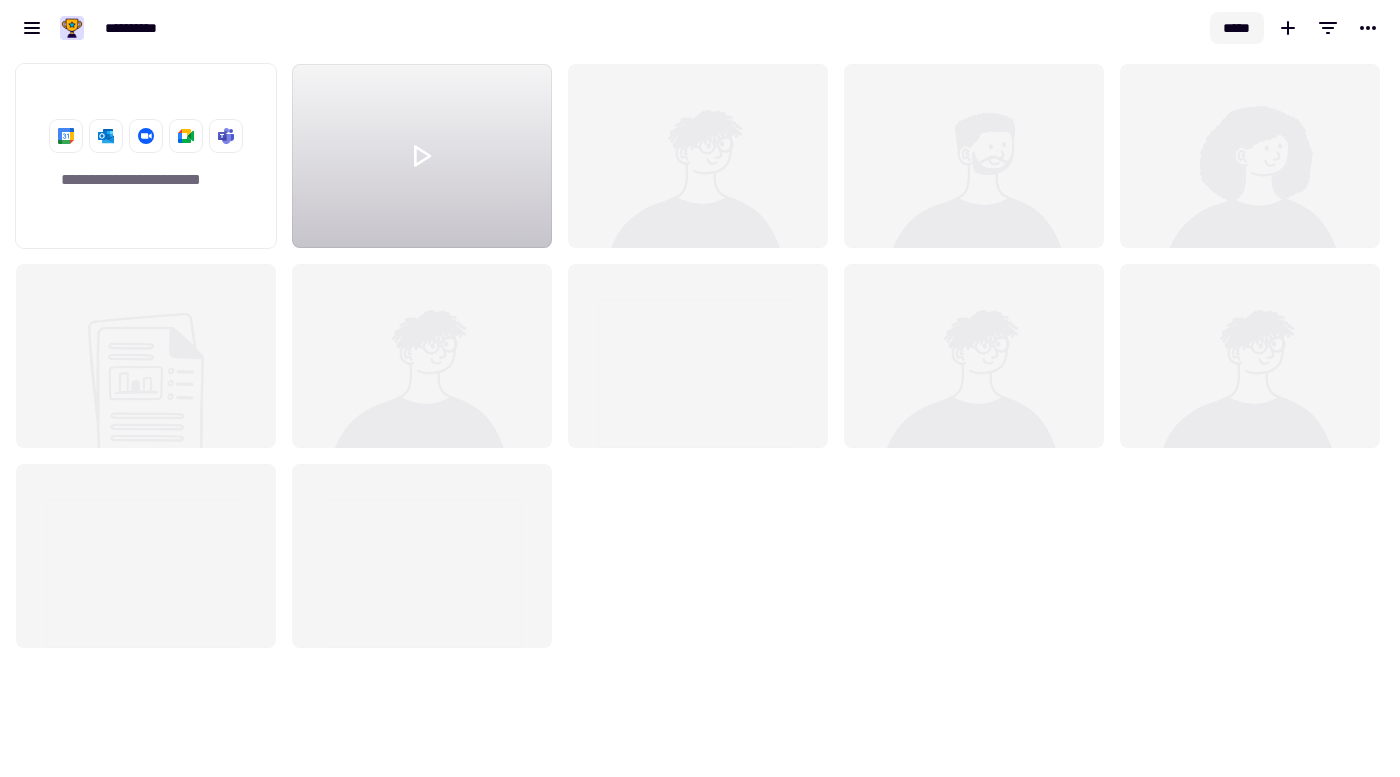 click on "*****" 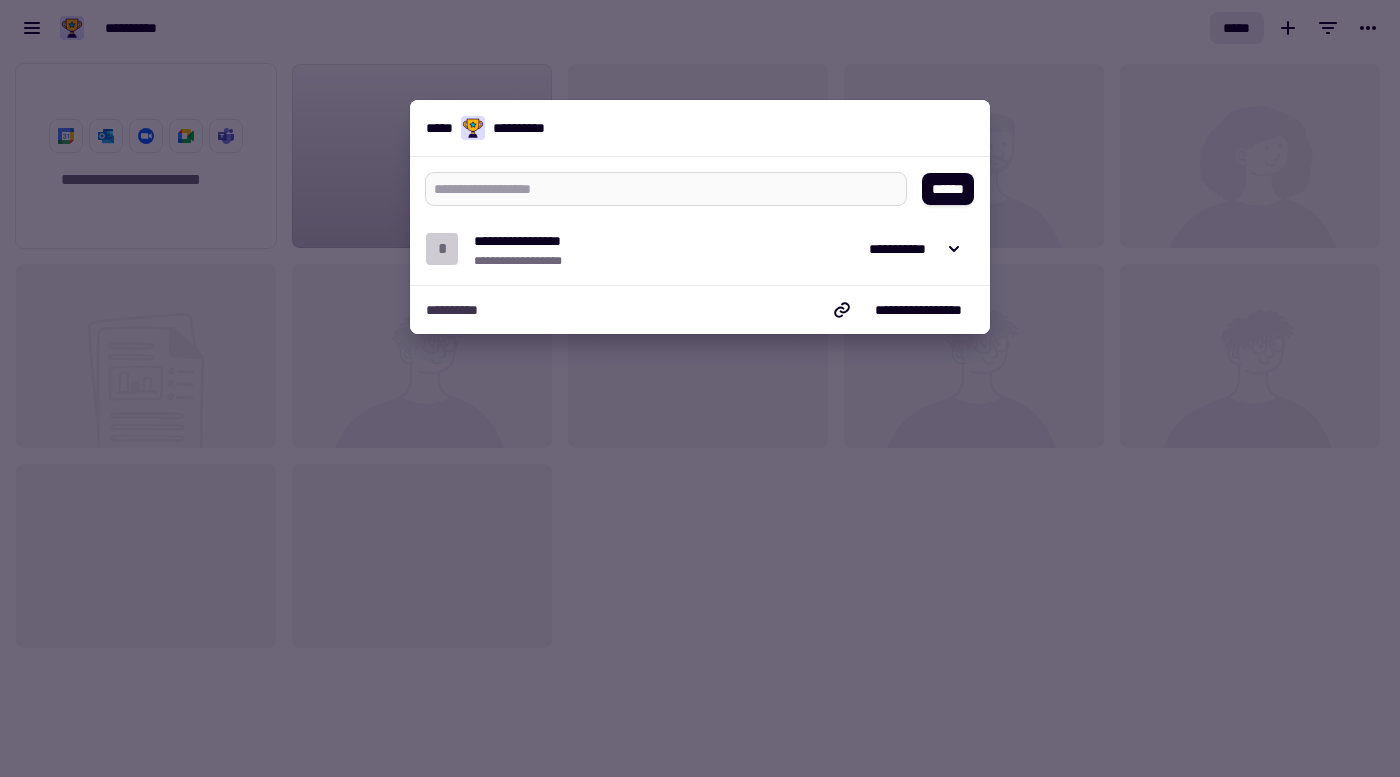 click at bounding box center (658, 189) 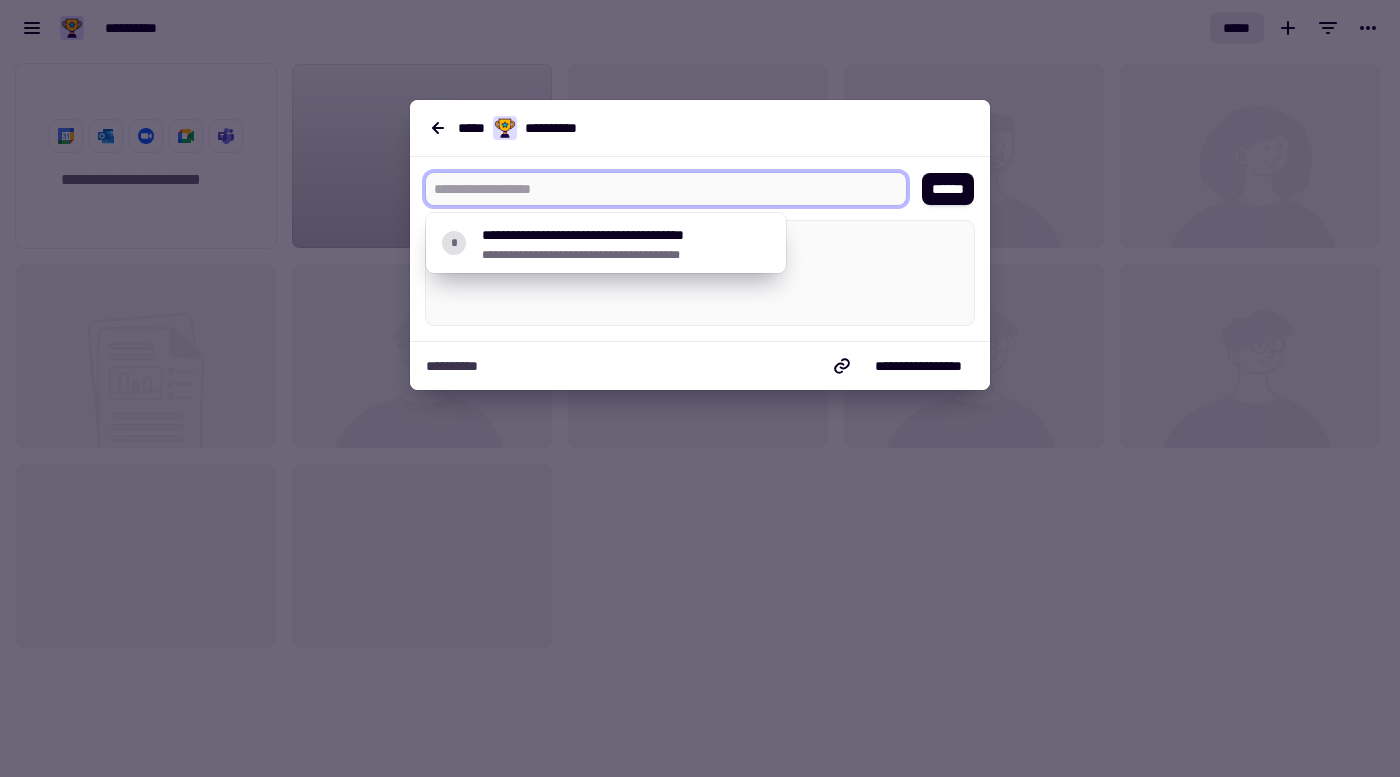 click at bounding box center [658, 189] 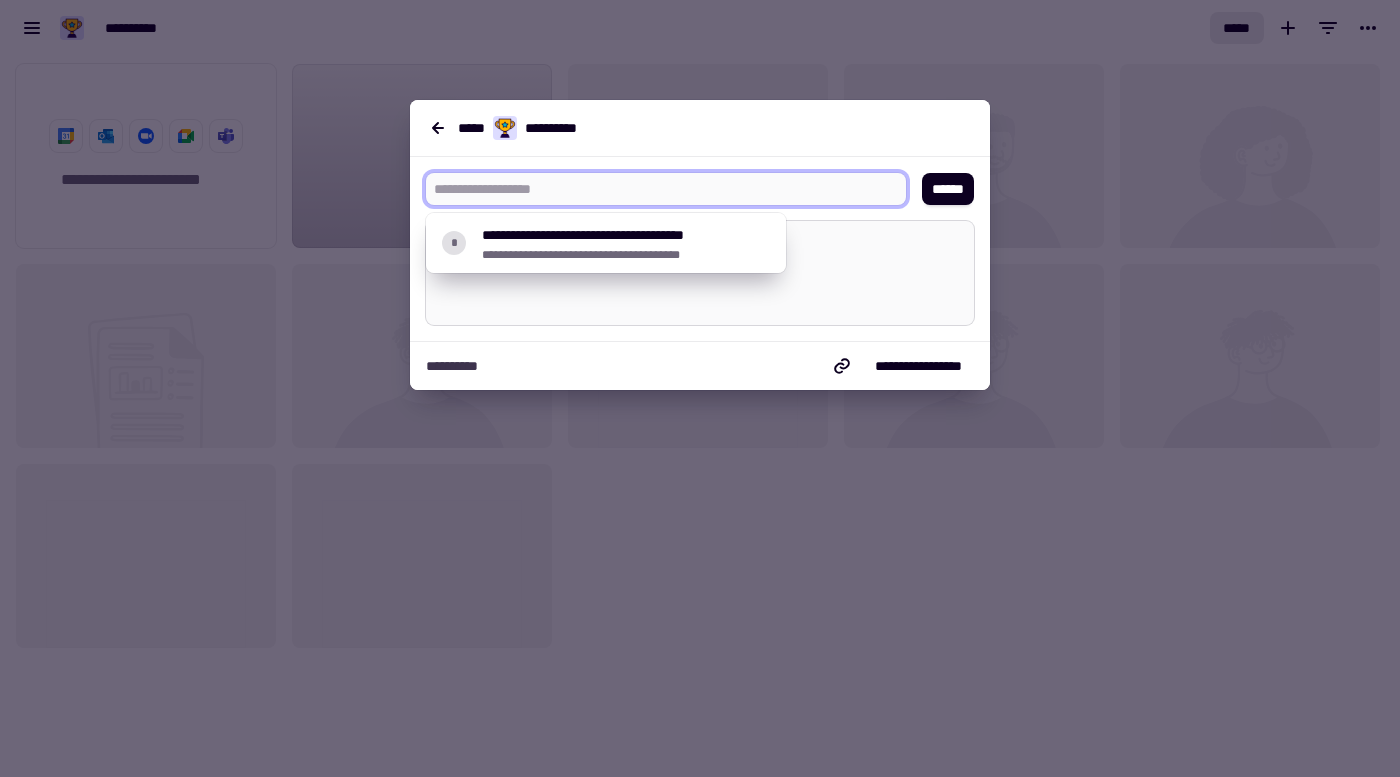 click at bounding box center (700, 273) 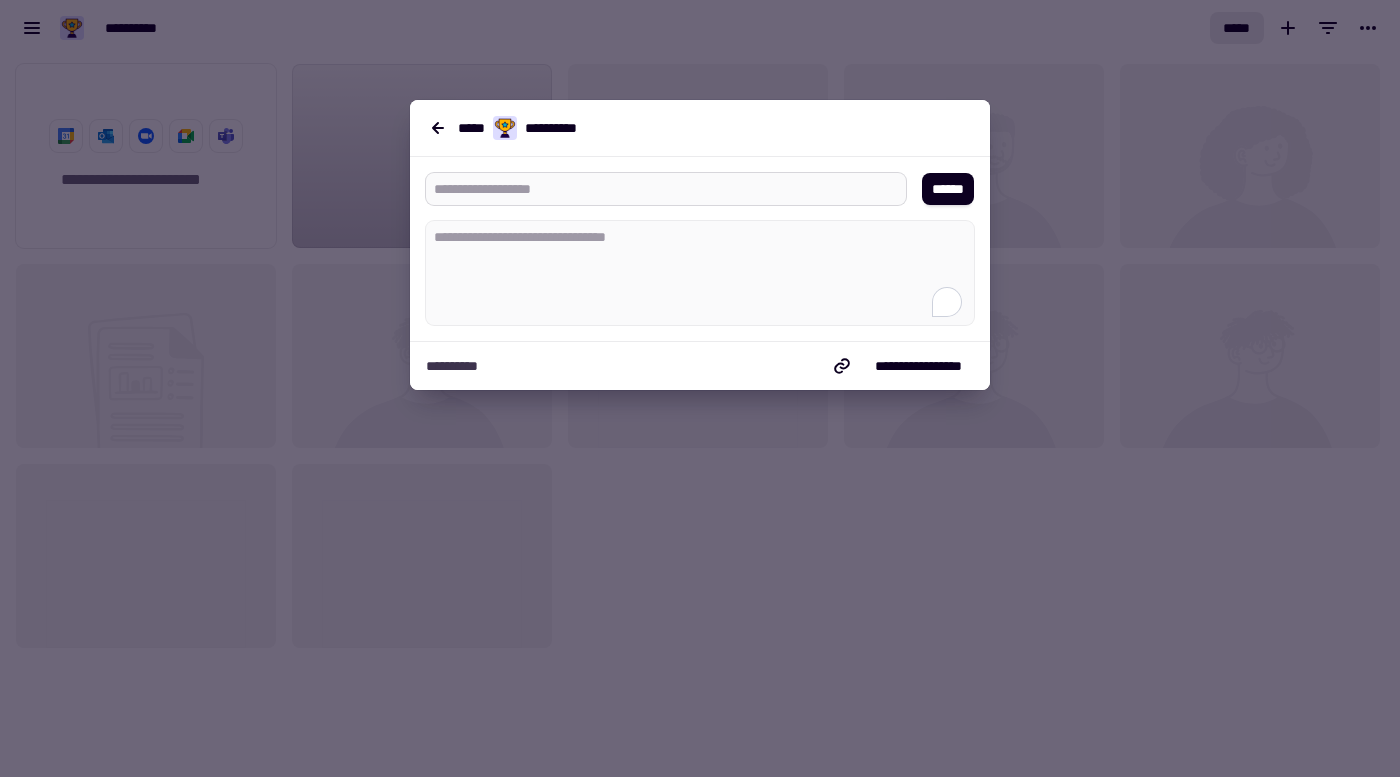 type on "*" 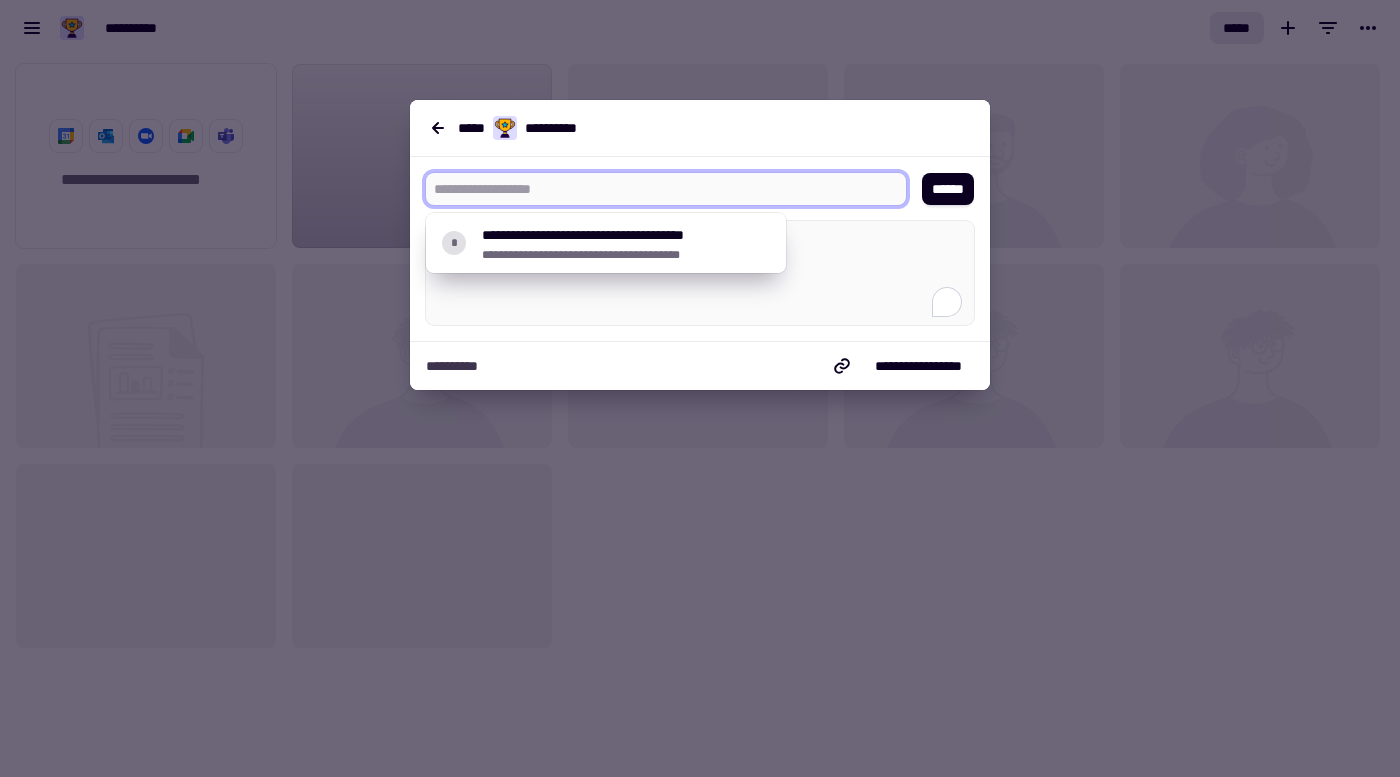 click at bounding box center (700, 341) 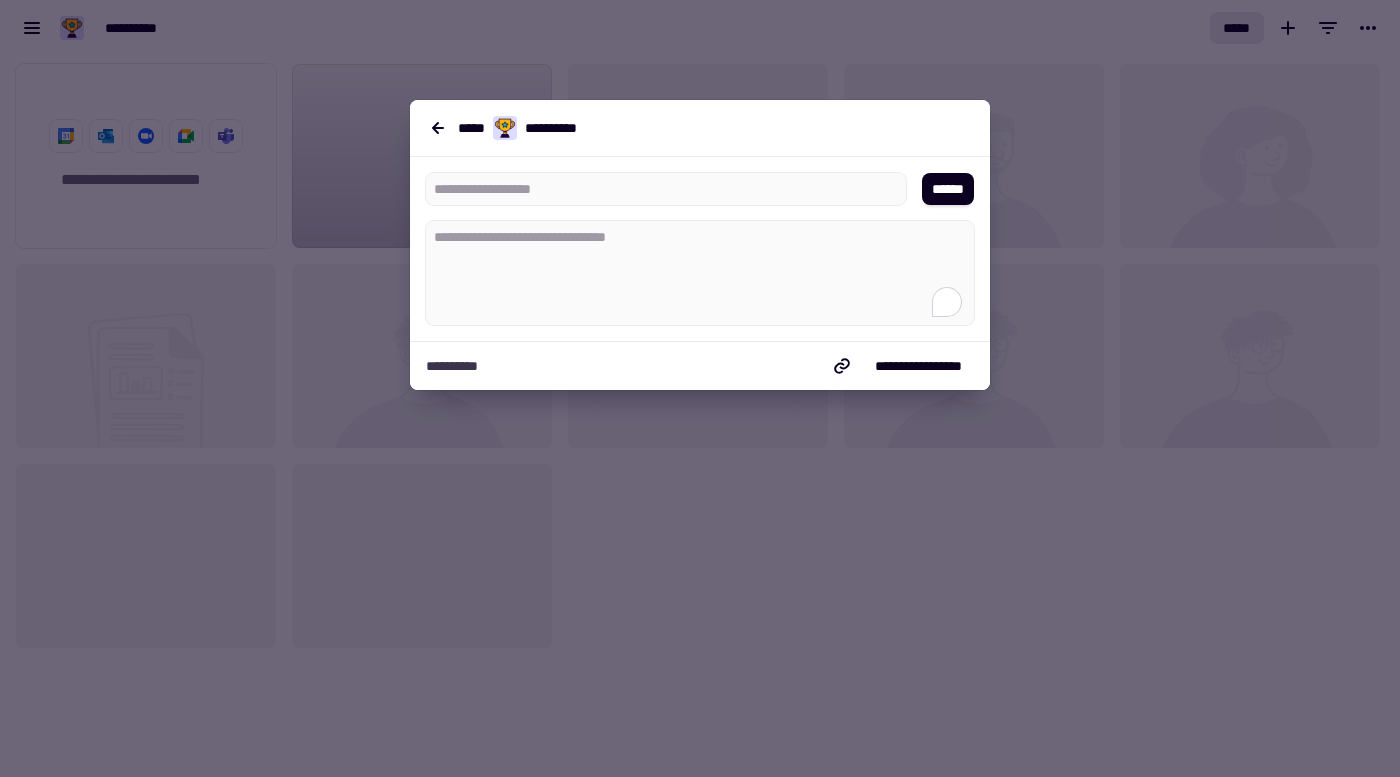 click on "**********" at bounding box center [700, 128] 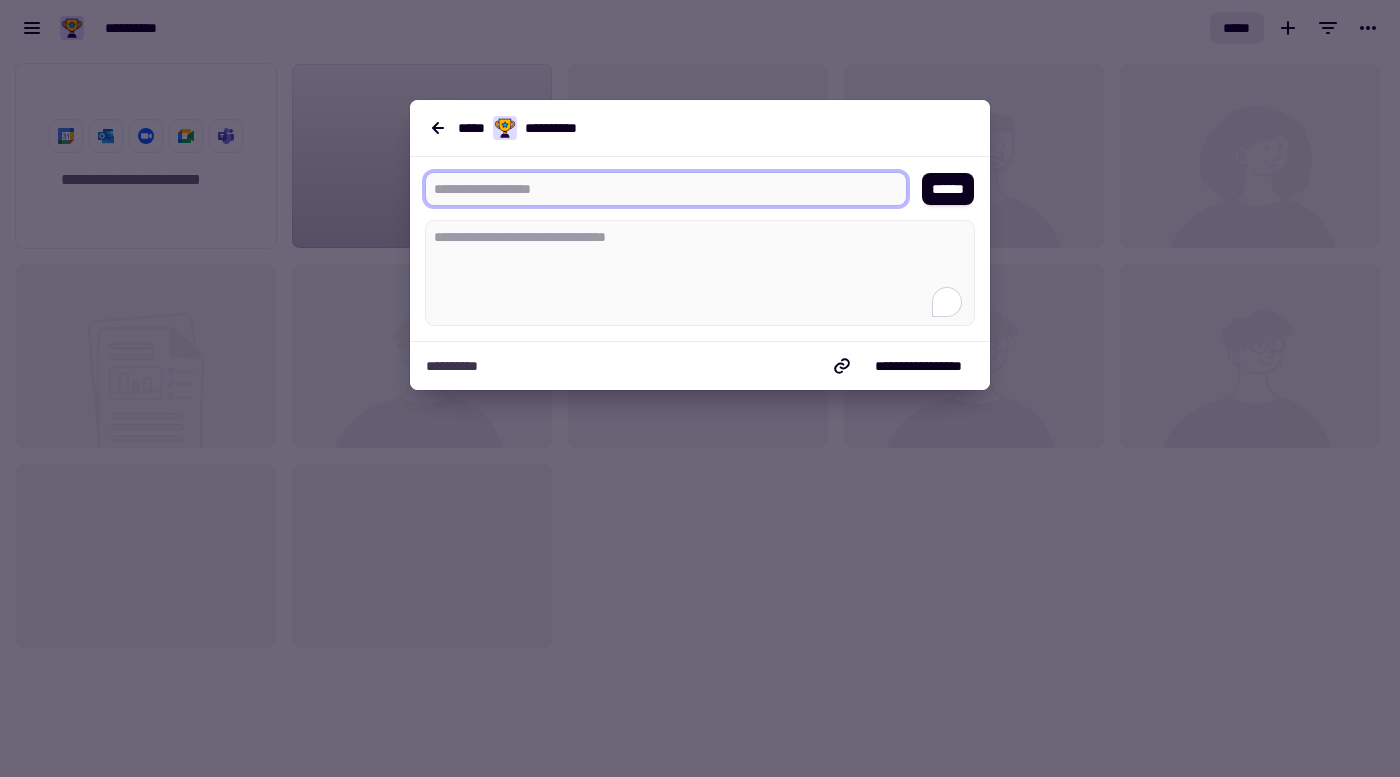 click at bounding box center (658, 189) 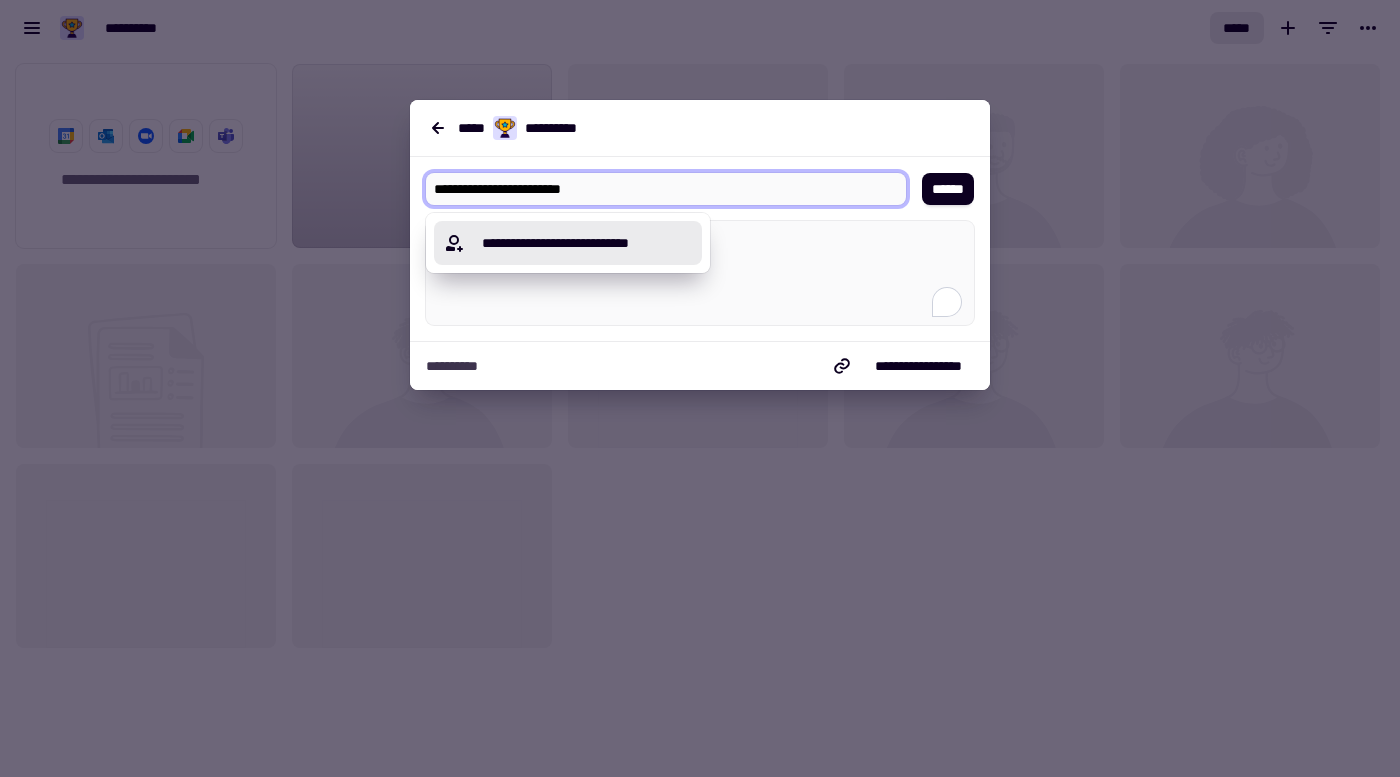 type on "**********" 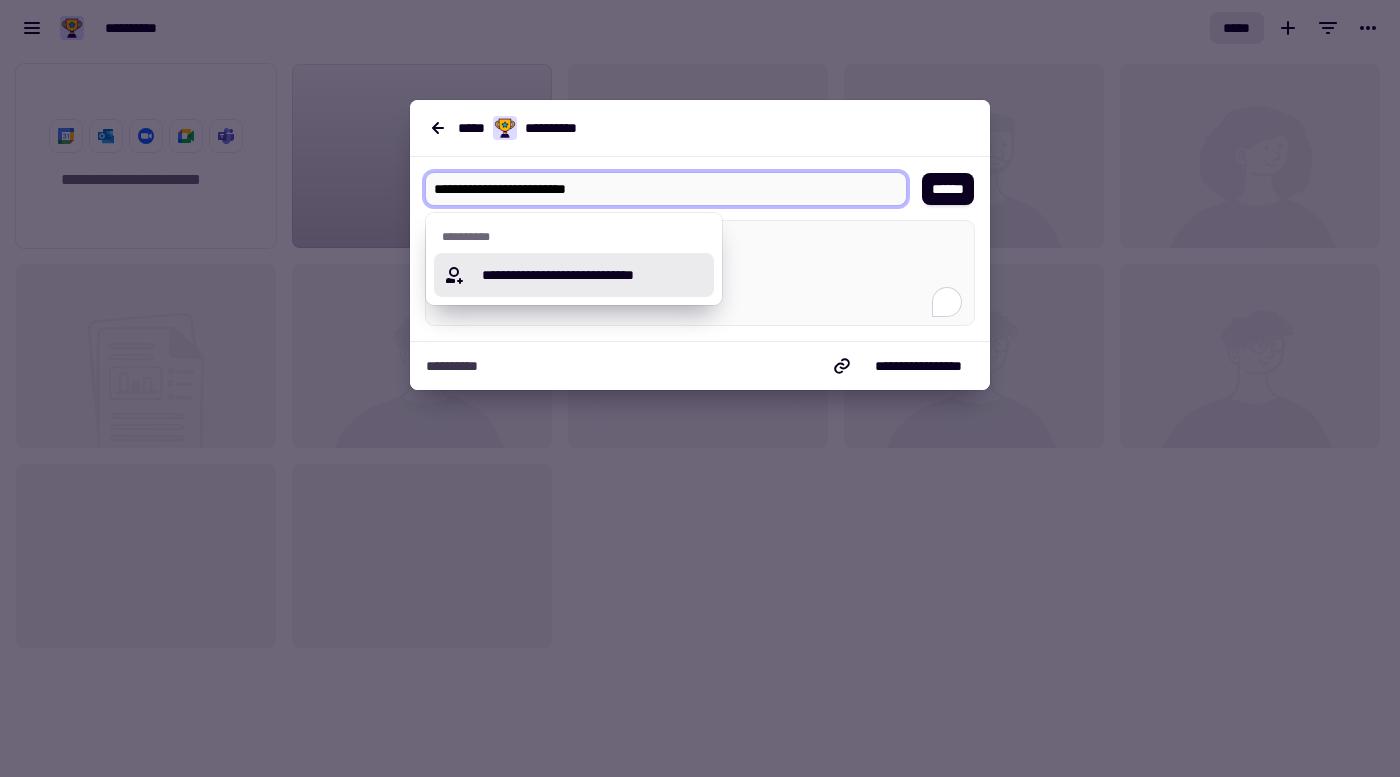 type 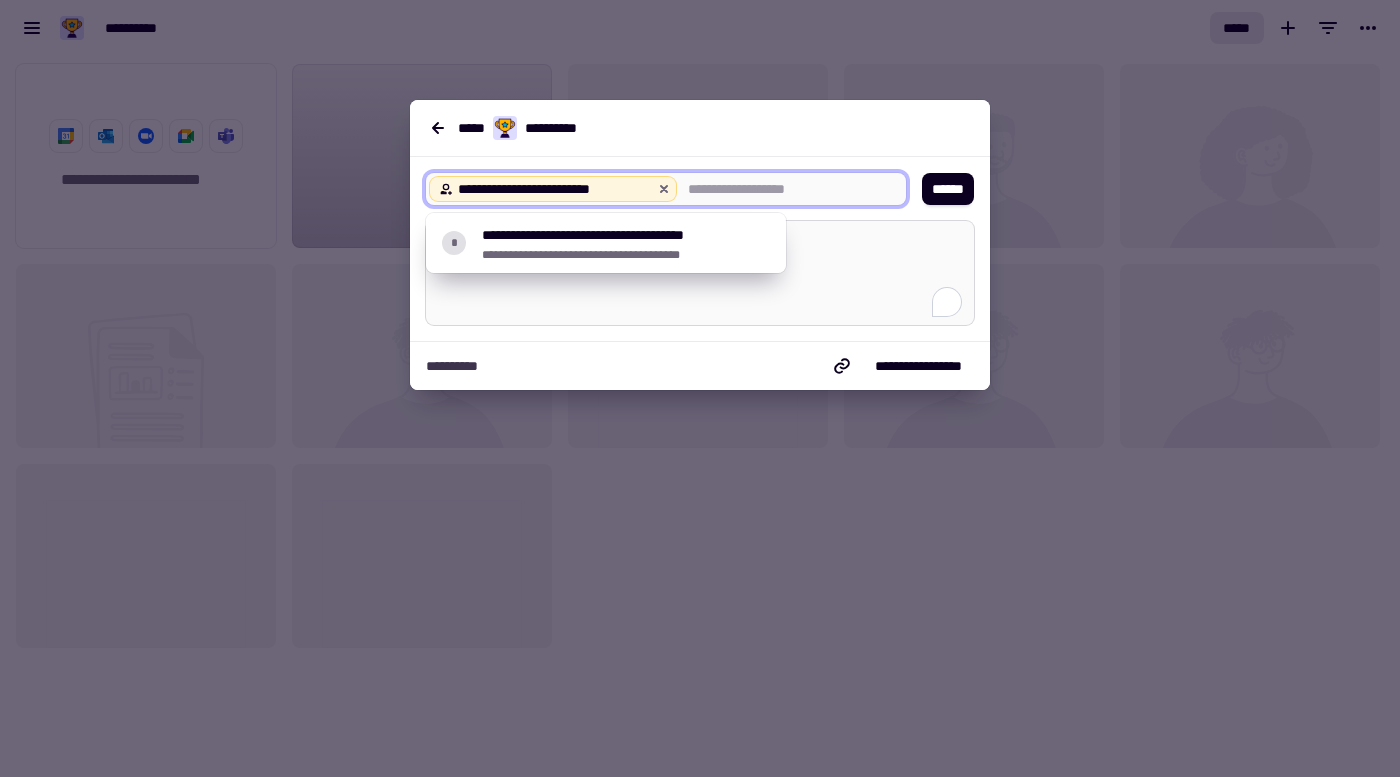 click 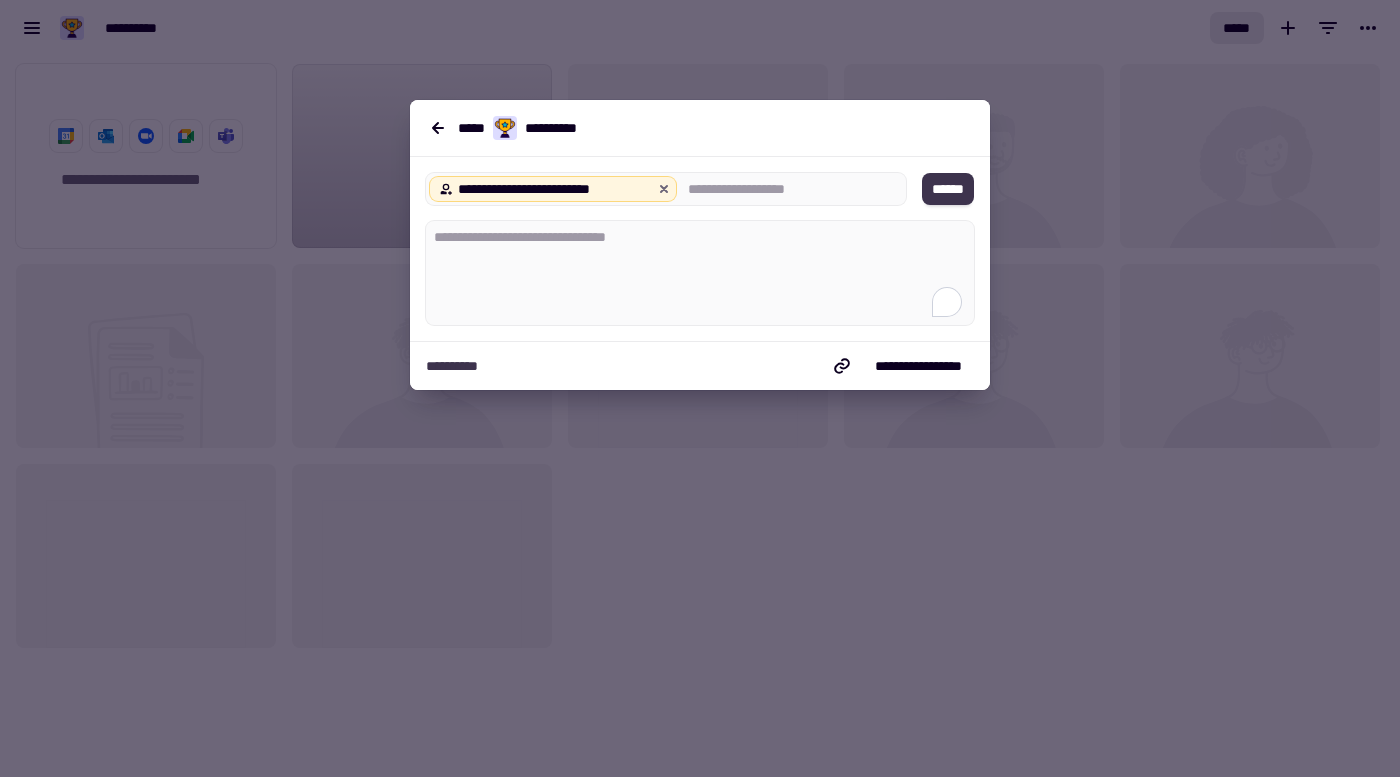 click on "******" 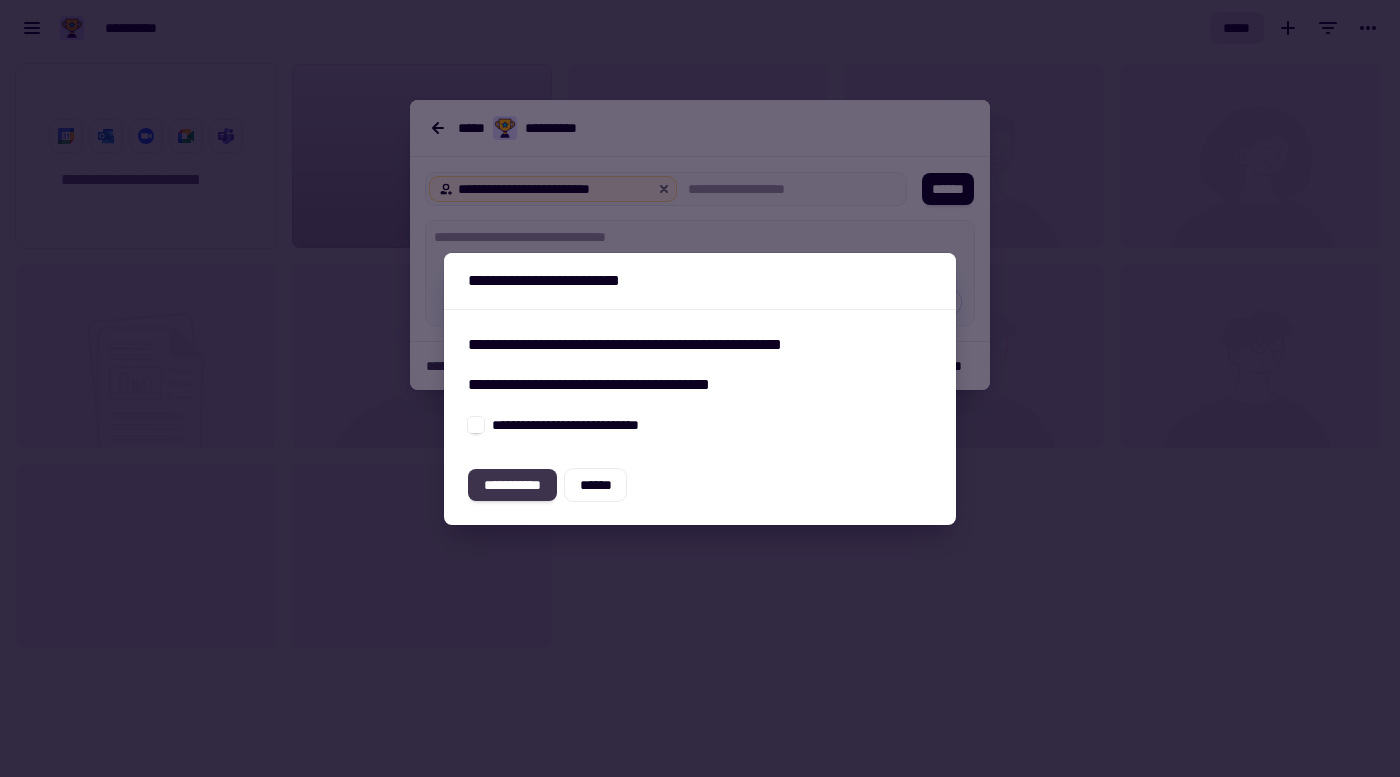 click on "**********" 